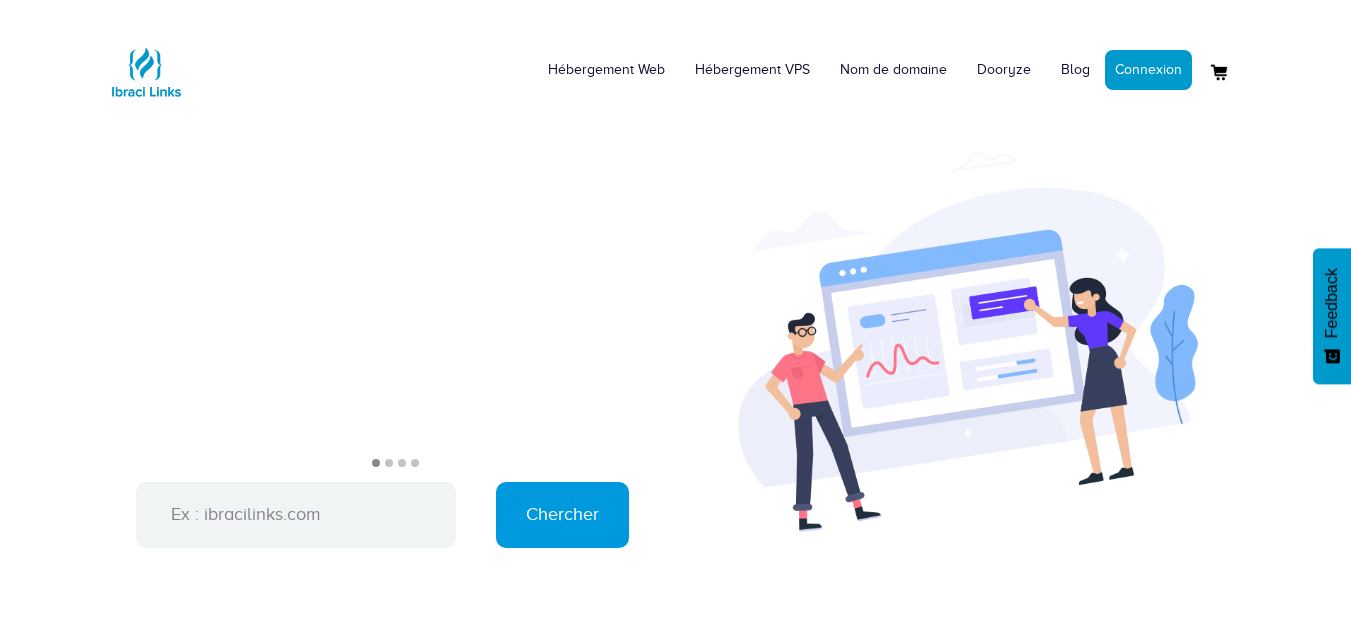 scroll, scrollTop: 1061, scrollLeft: 0, axis: vertical 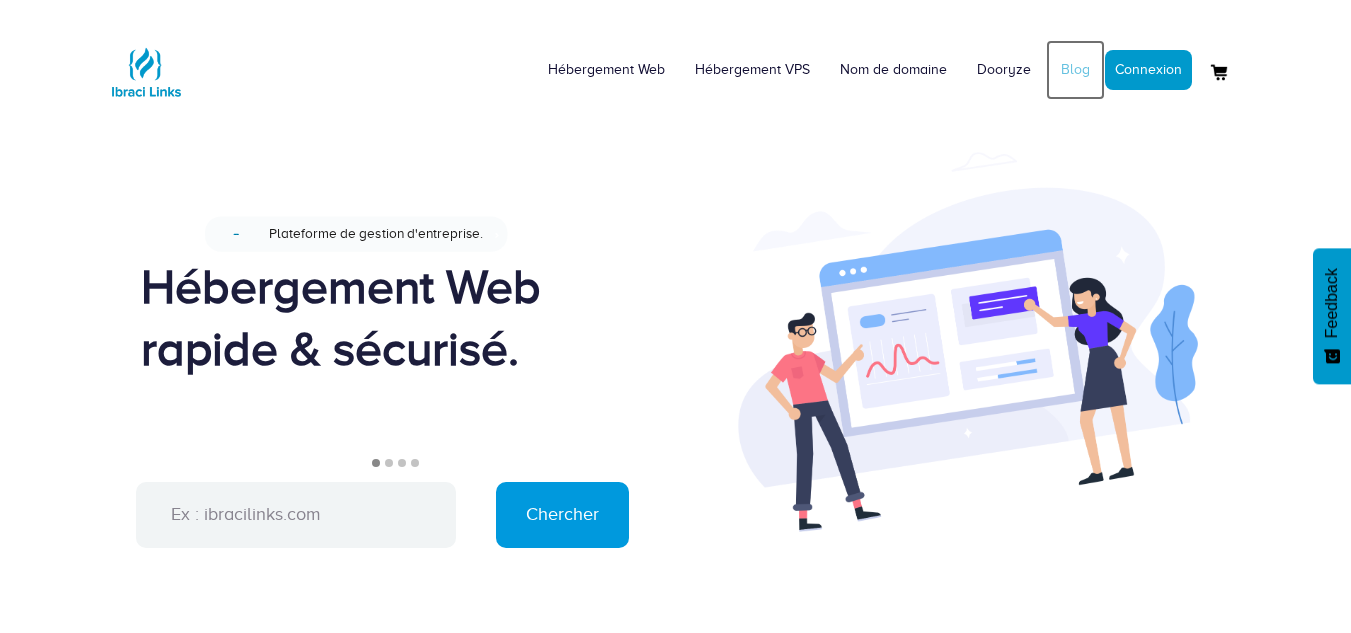 click on "Blog" at bounding box center (1075, 70) 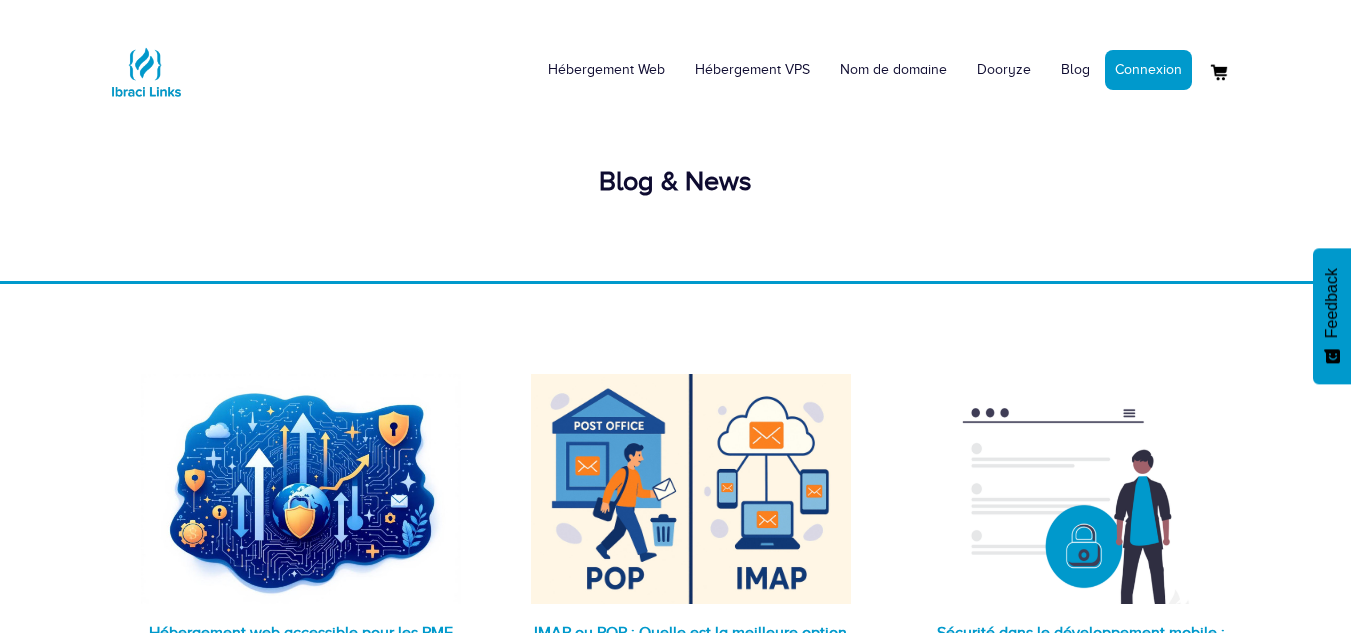 scroll, scrollTop: 0, scrollLeft: 0, axis: both 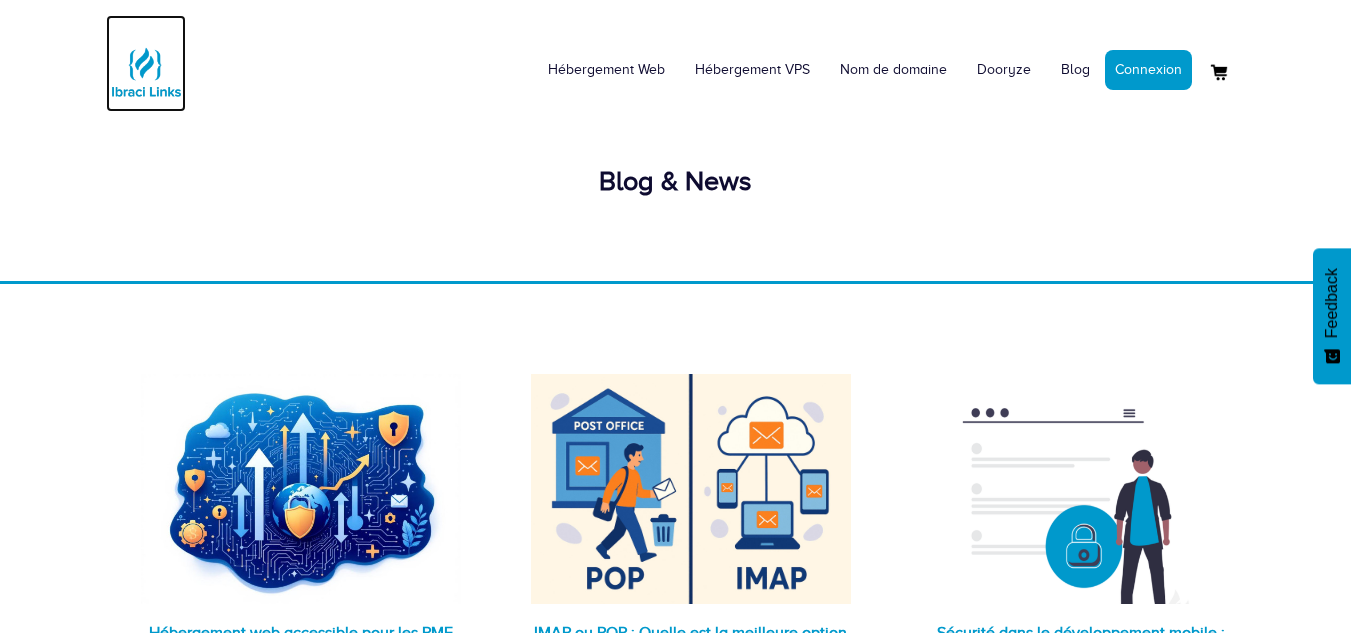 click at bounding box center (146, 72) 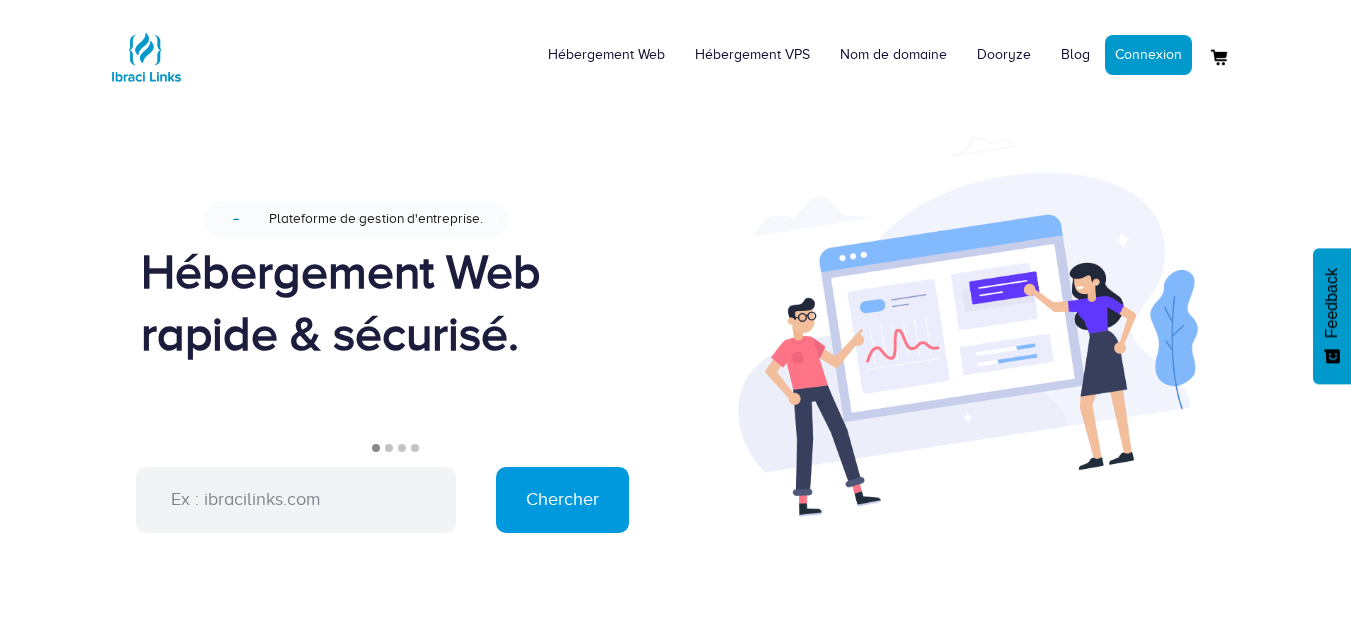 scroll, scrollTop: 0, scrollLeft: 0, axis: both 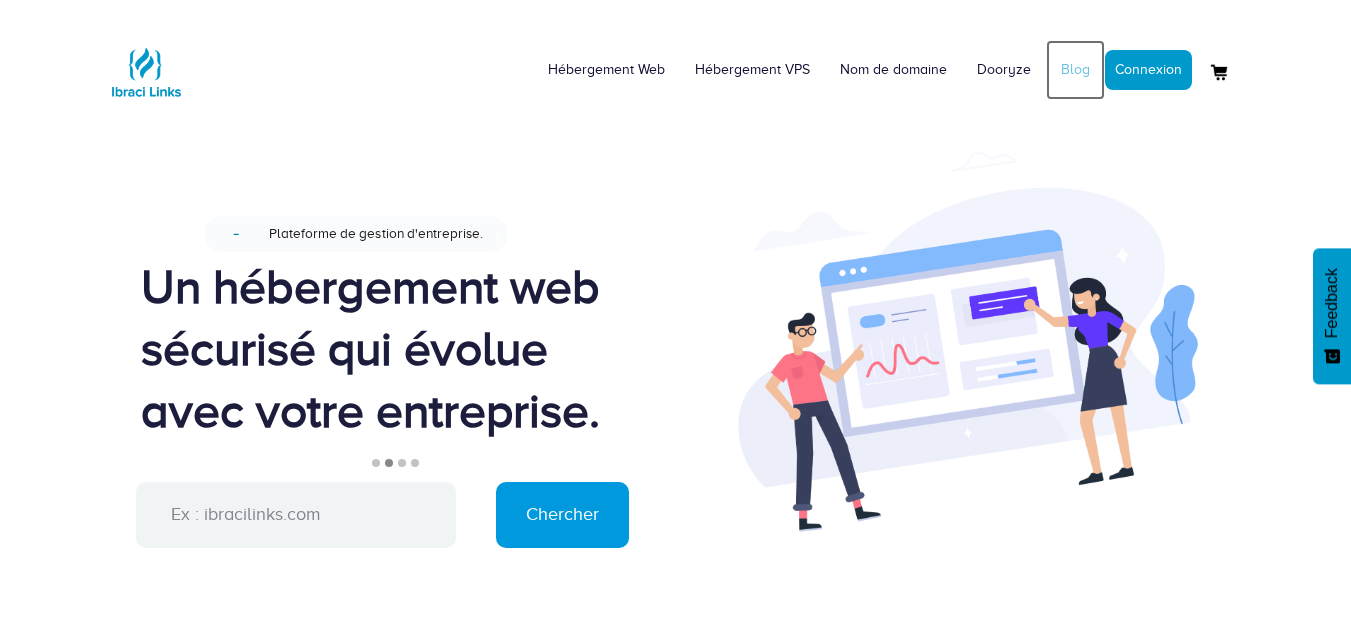 click on "Blog" at bounding box center (1075, 70) 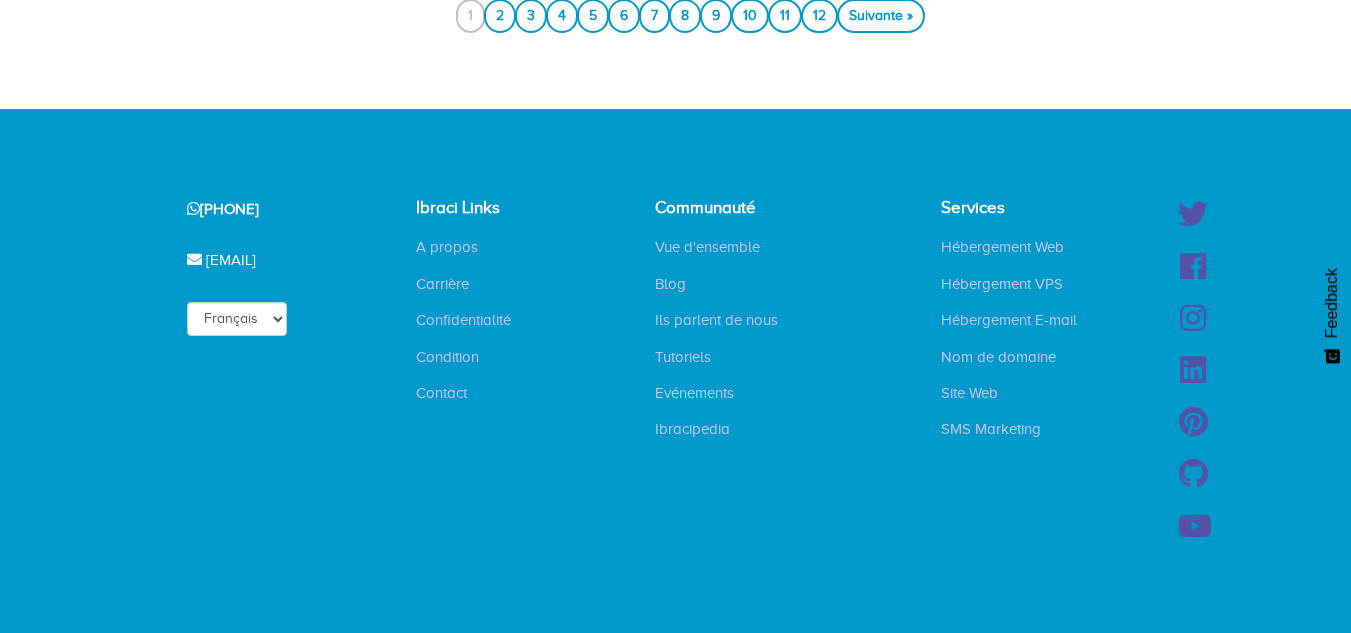 scroll, scrollTop: 3408, scrollLeft: 0, axis: vertical 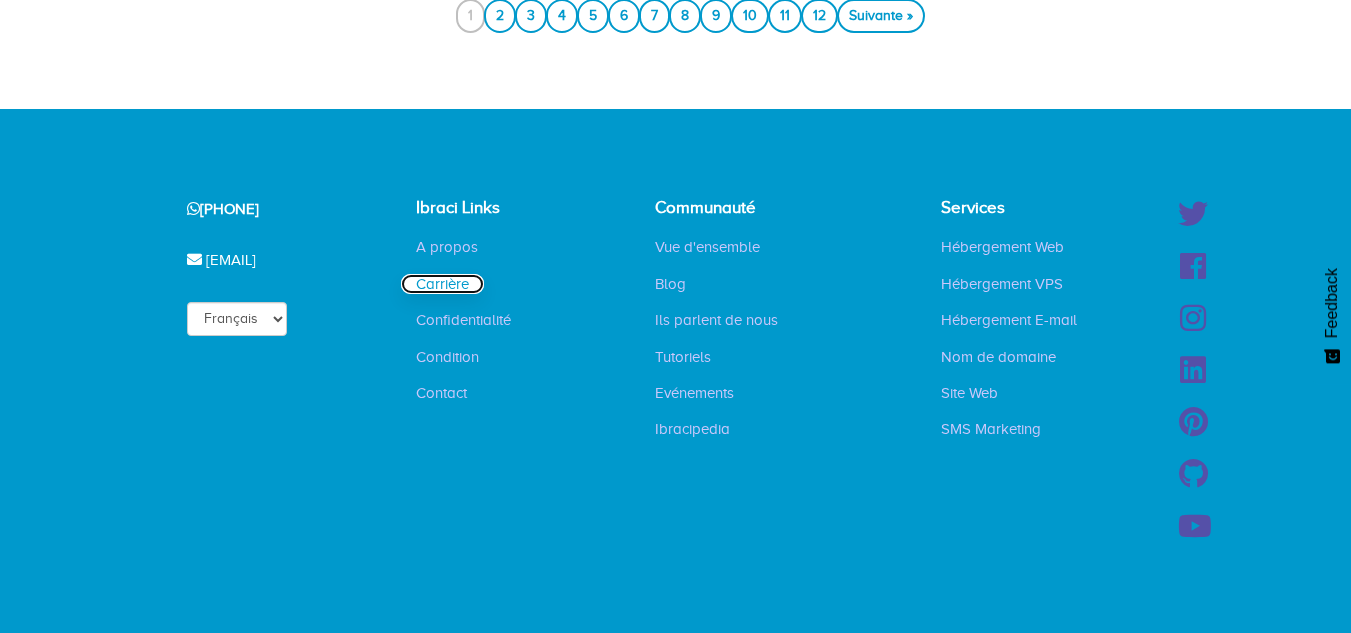 click on "Carrière" at bounding box center [442, 284] 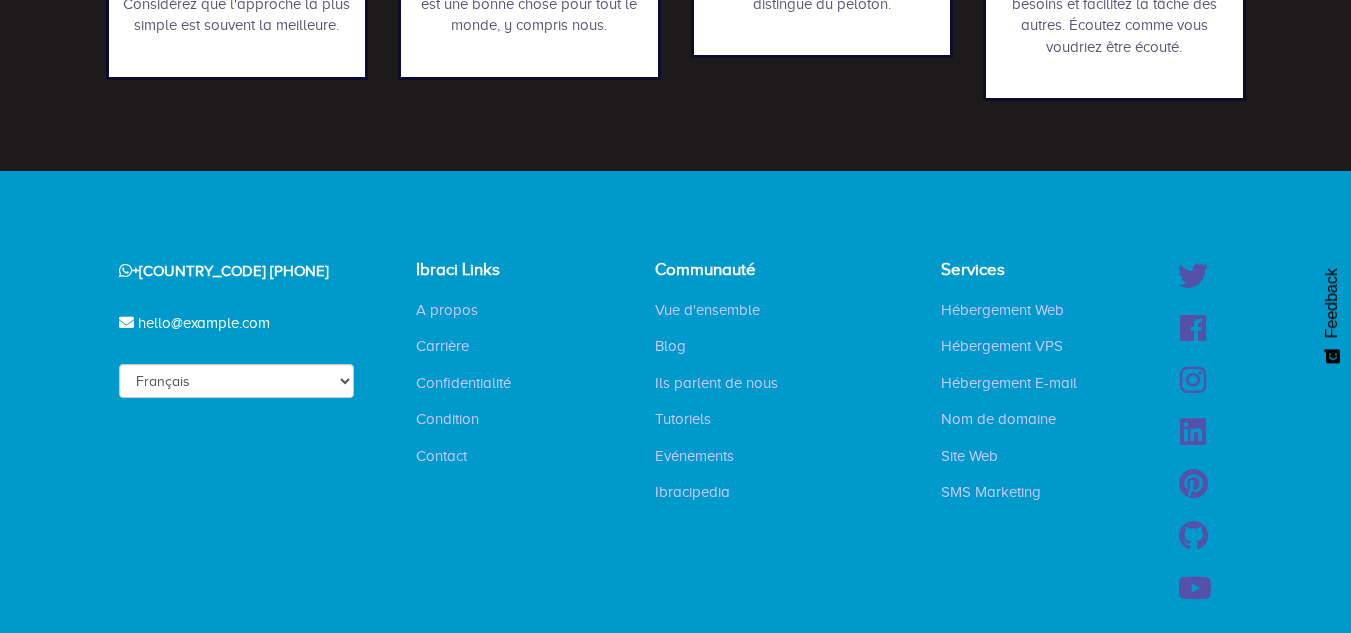 scroll, scrollTop: 1256, scrollLeft: 0, axis: vertical 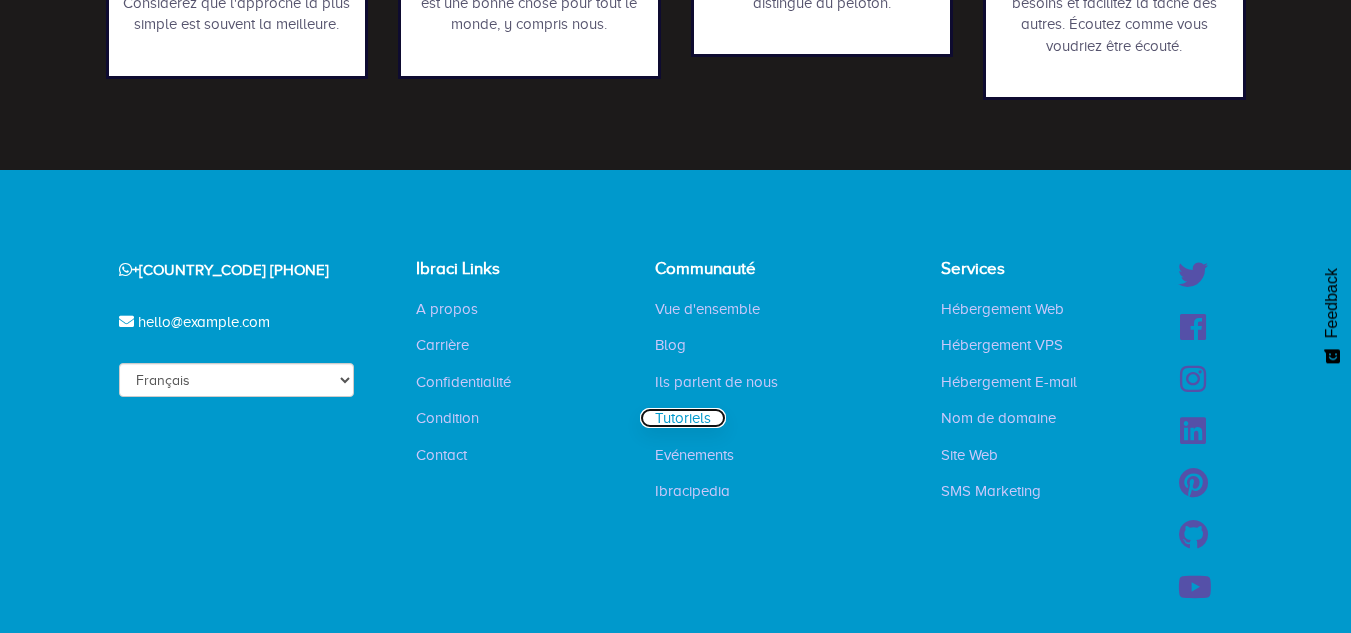 click on "Tutoriels" at bounding box center (683, 418) 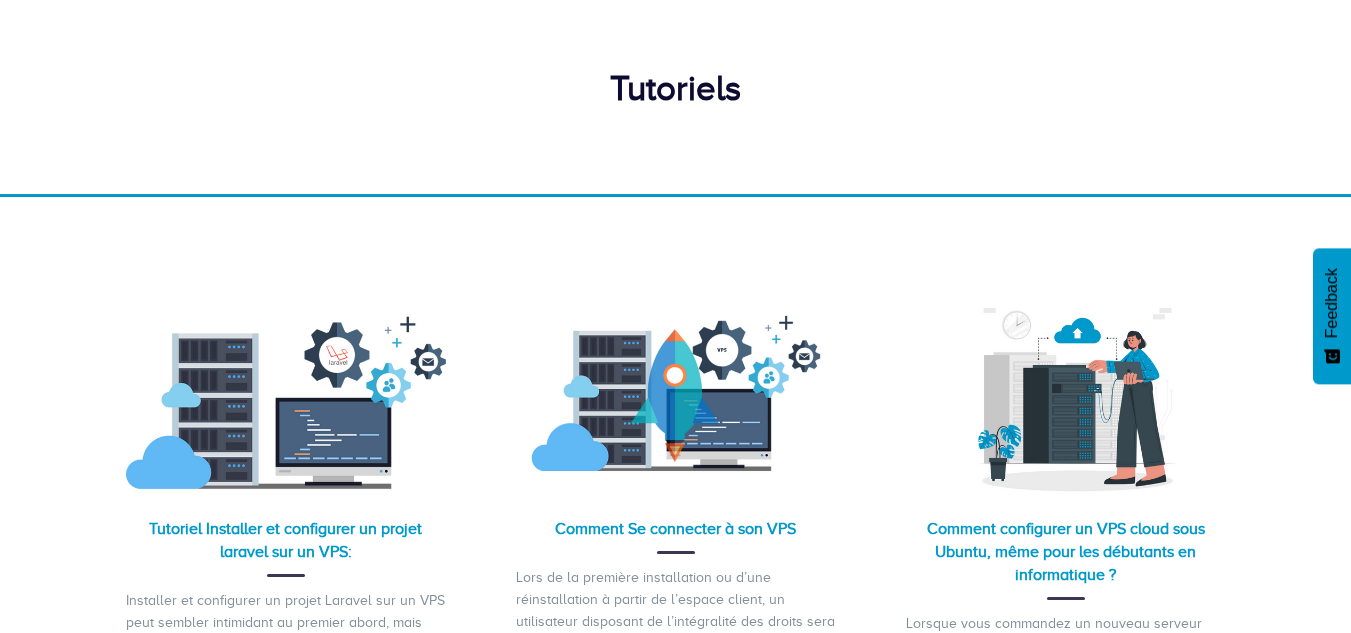 scroll, scrollTop: 0, scrollLeft: 0, axis: both 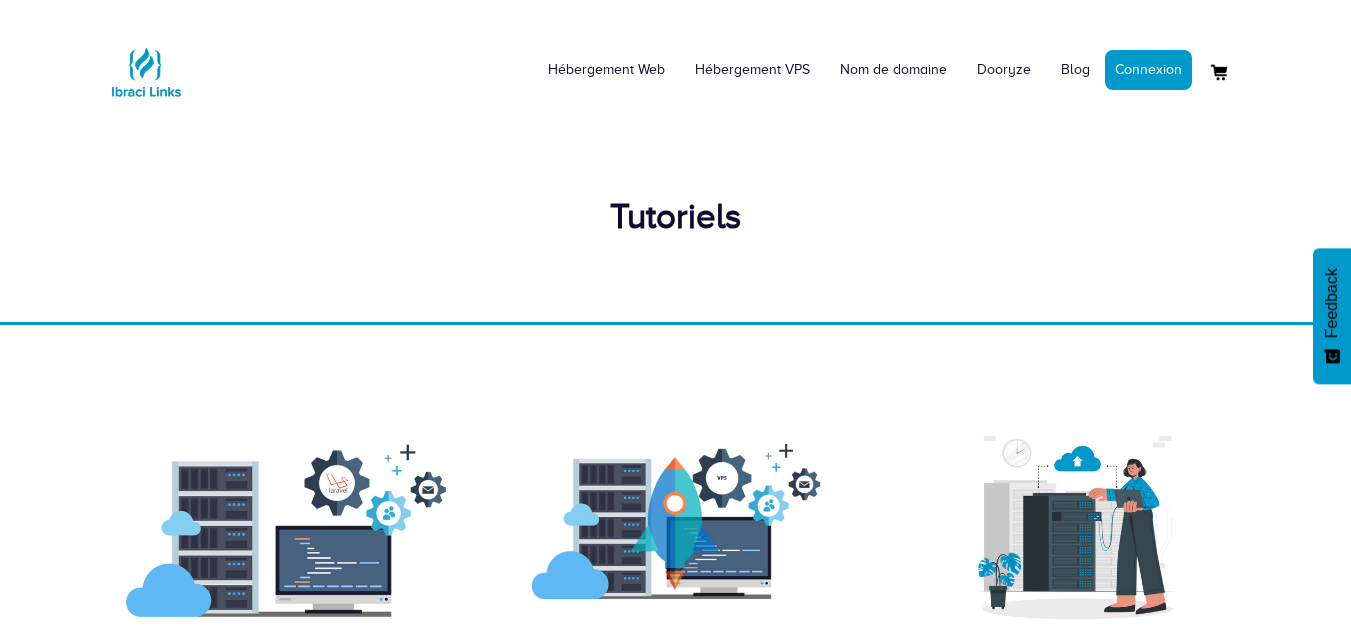click at bounding box center (675, 161) 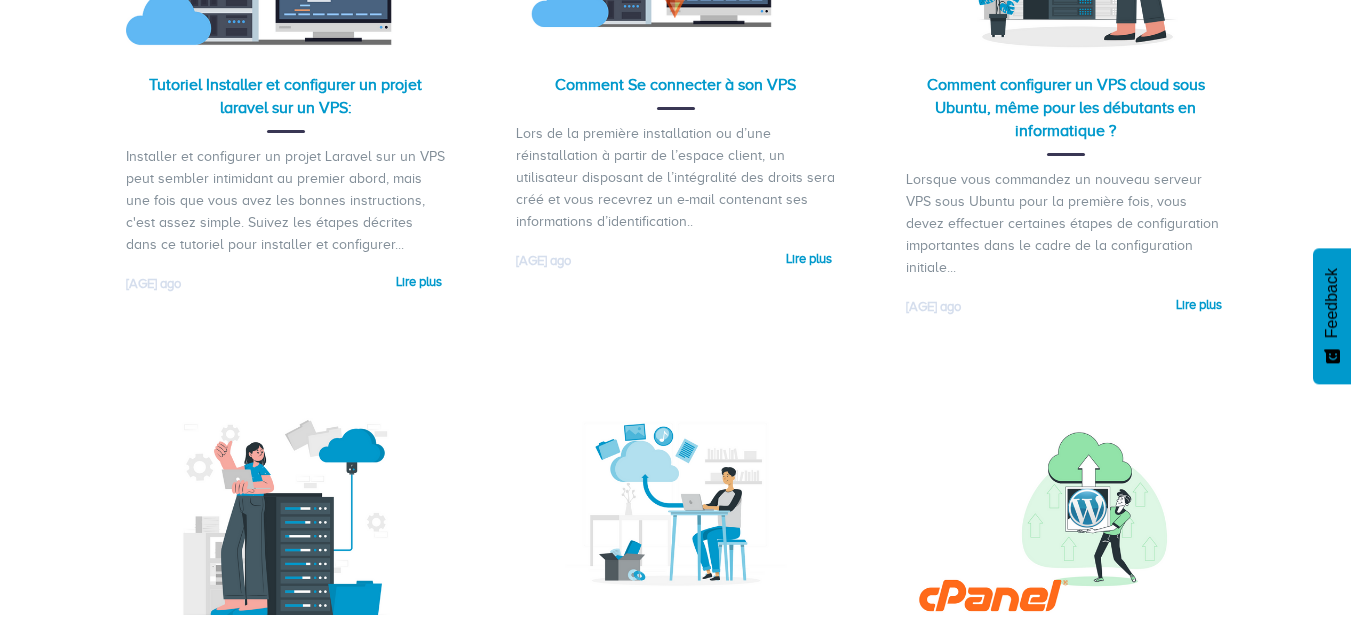 scroll, scrollTop: 561, scrollLeft: 0, axis: vertical 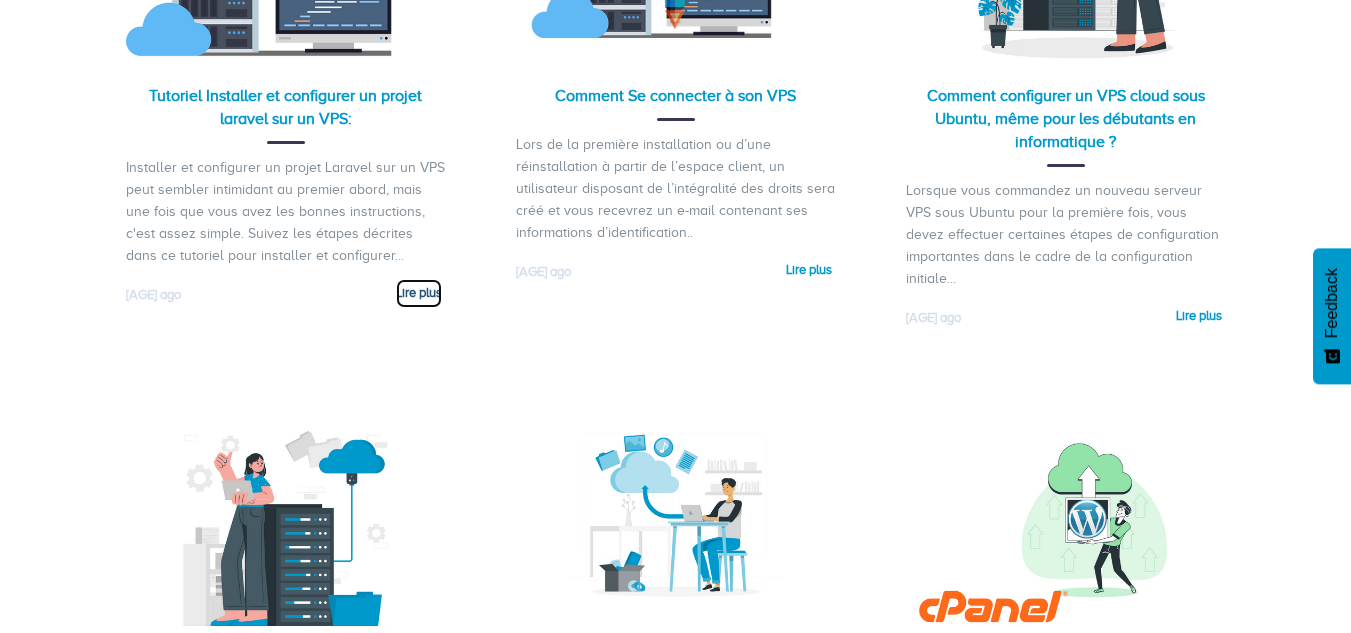 click on "Lire plus" at bounding box center [419, 293] 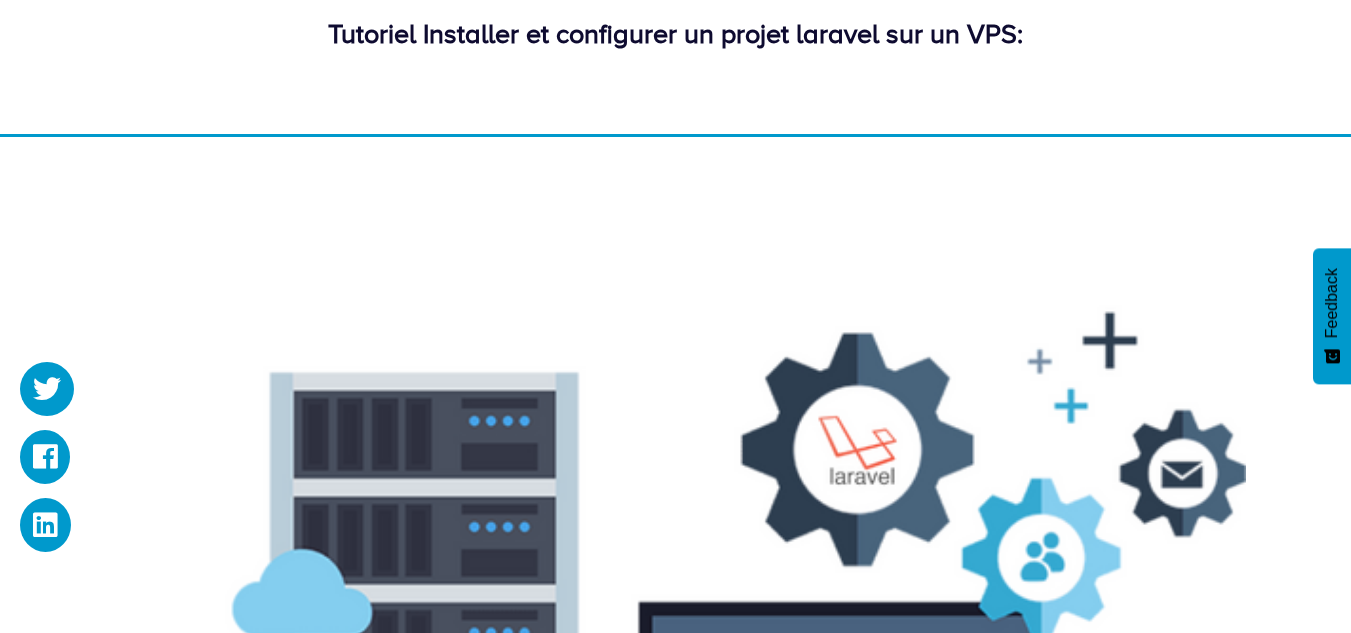scroll, scrollTop: 0, scrollLeft: 0, axis: both 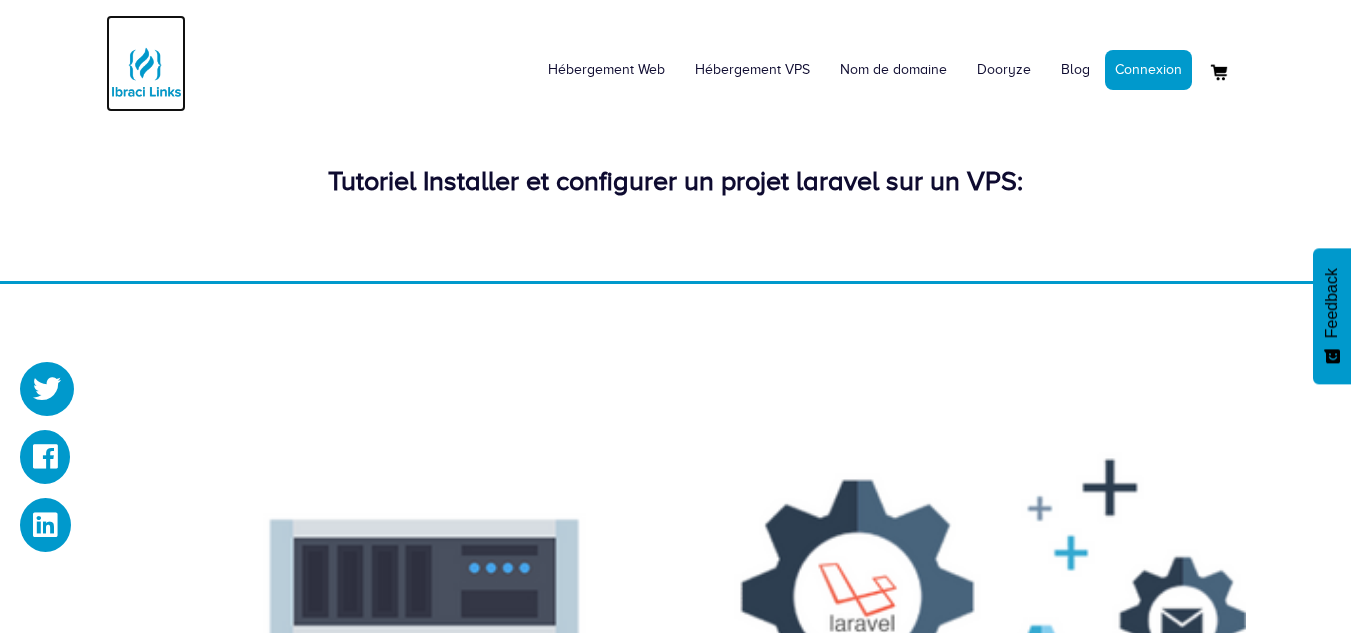 click at bounding box center [146, 72] 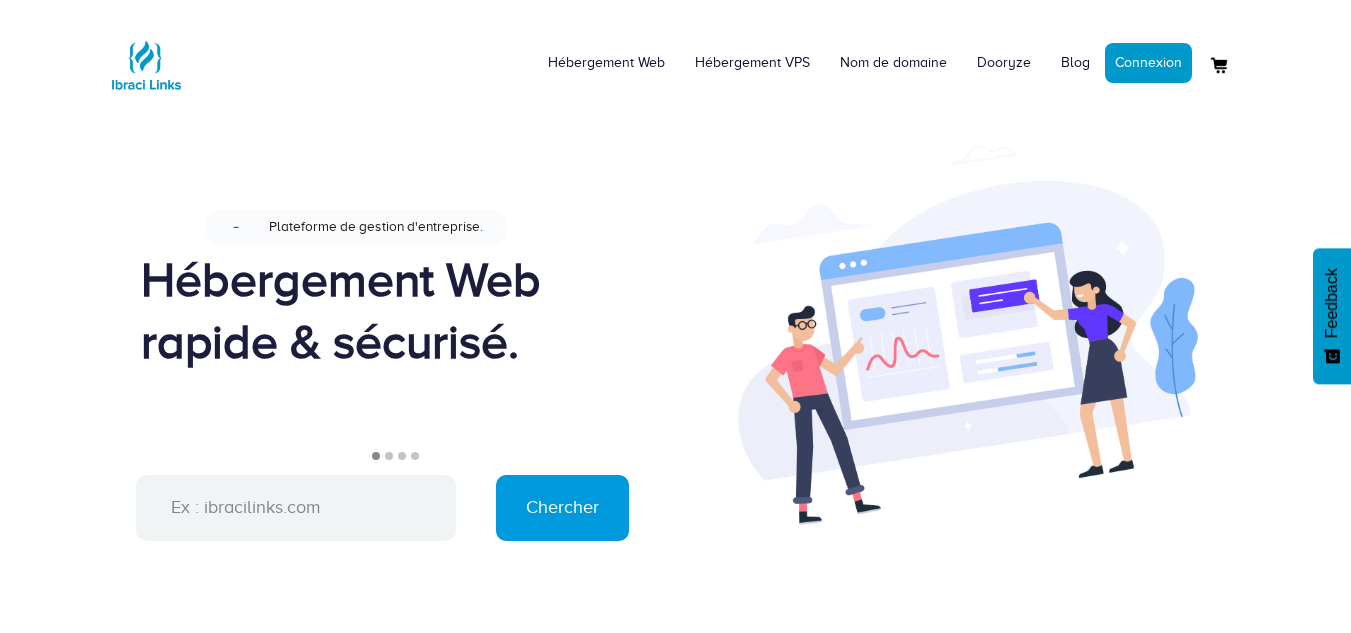 scroll, scrollTop: 0, scrollLeft: 0, axis: both 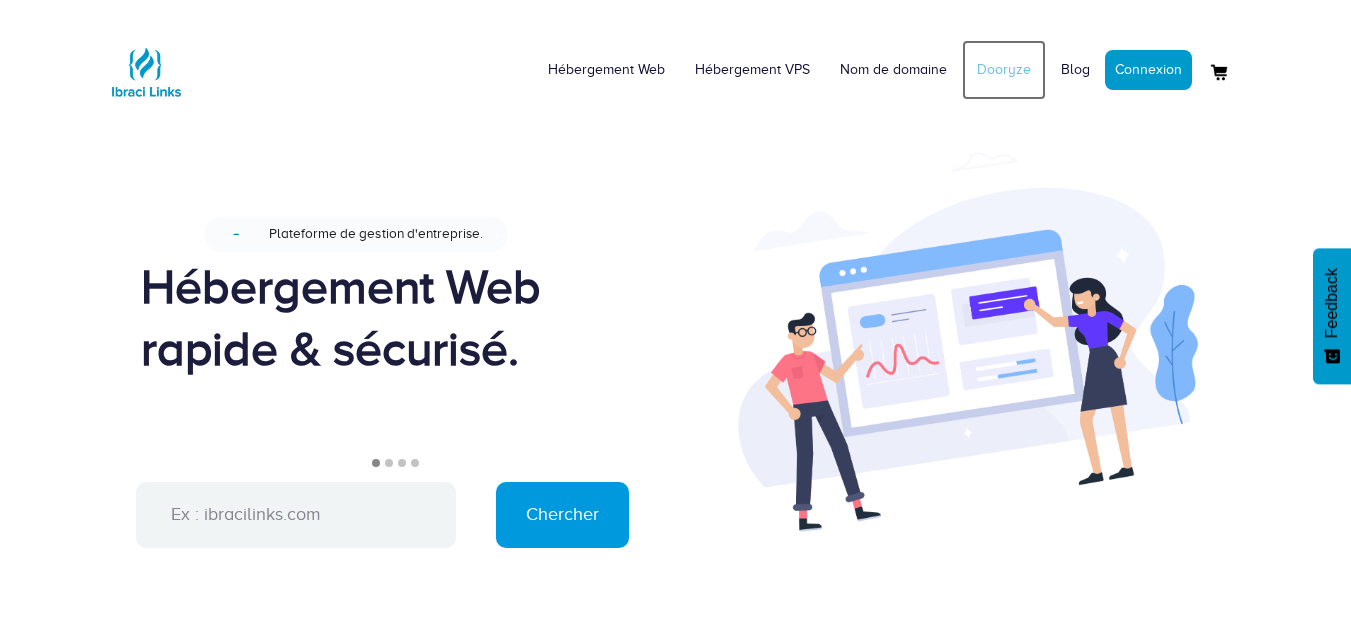 click on "Dooryze" at bounding box center (1004, 70) 